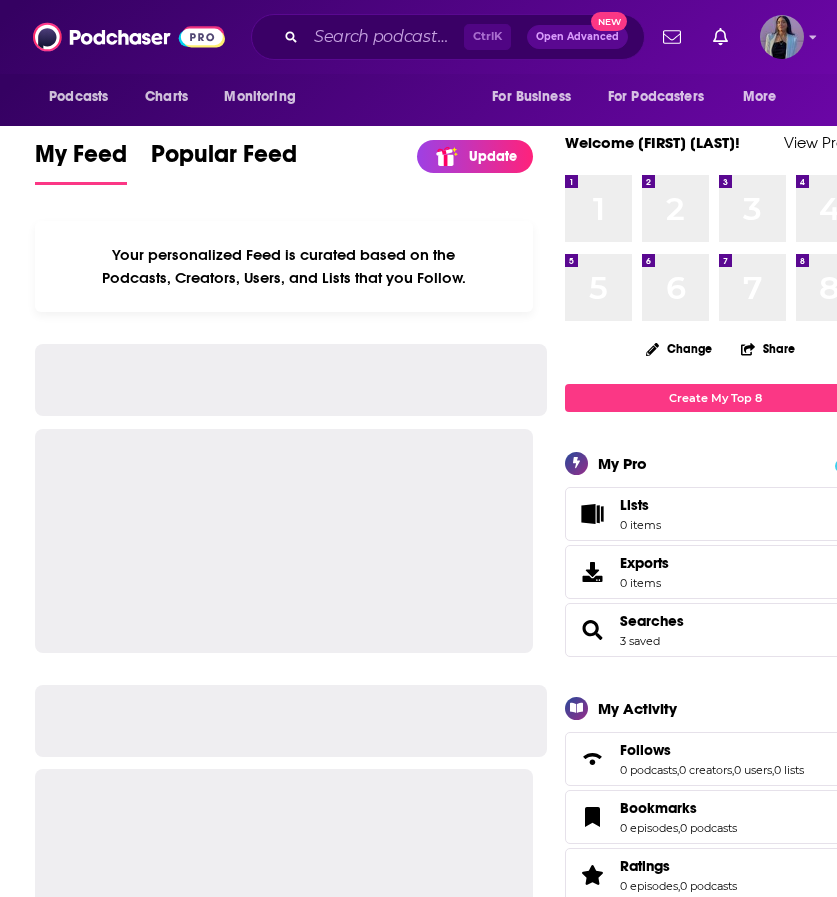 scroll, scrollTop: 0, scrollLeft: 0, axis: both 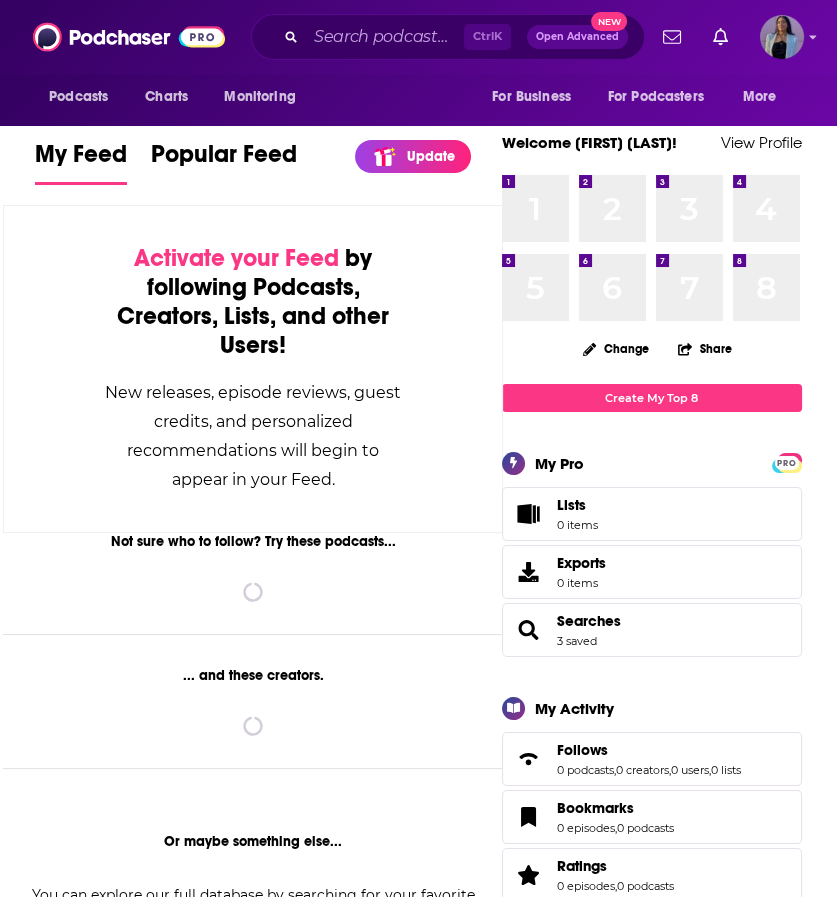 click on "Ctrl  K Open Advanced New" at bounding box center (448, 37) 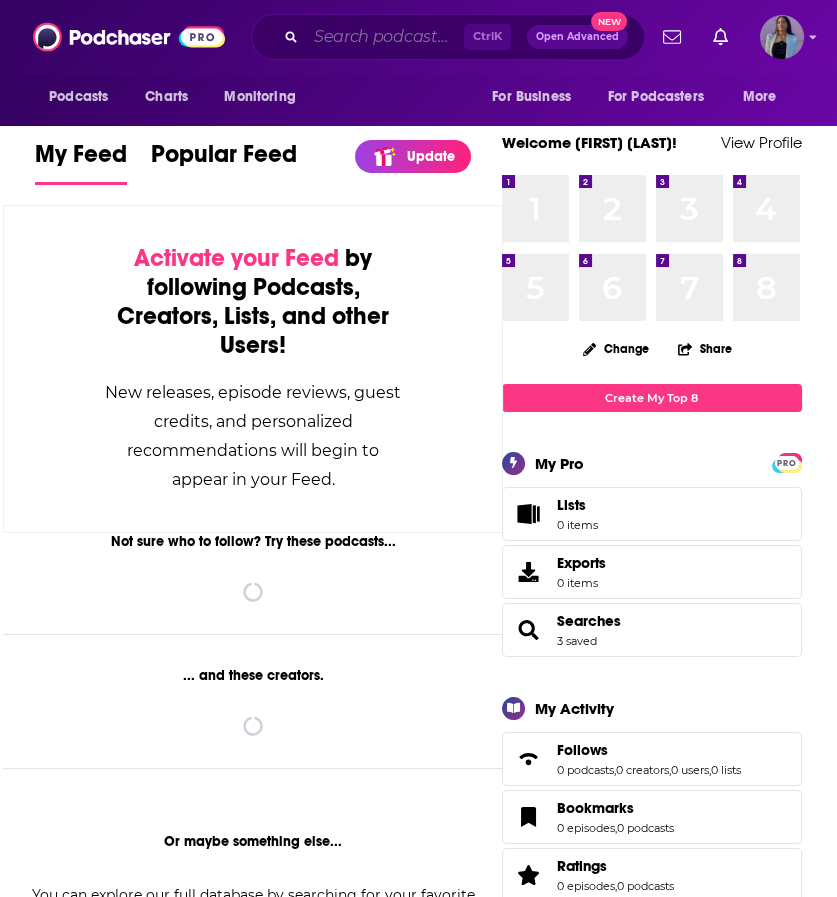 click at bounding box center (385, 37) 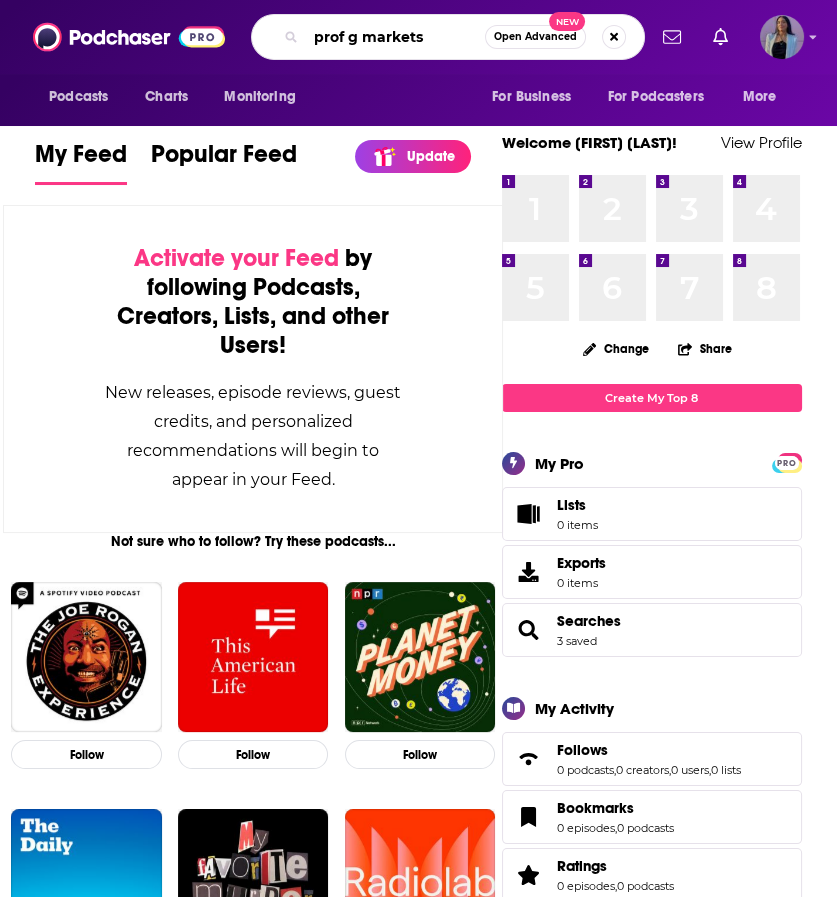 type on "prof g markets" 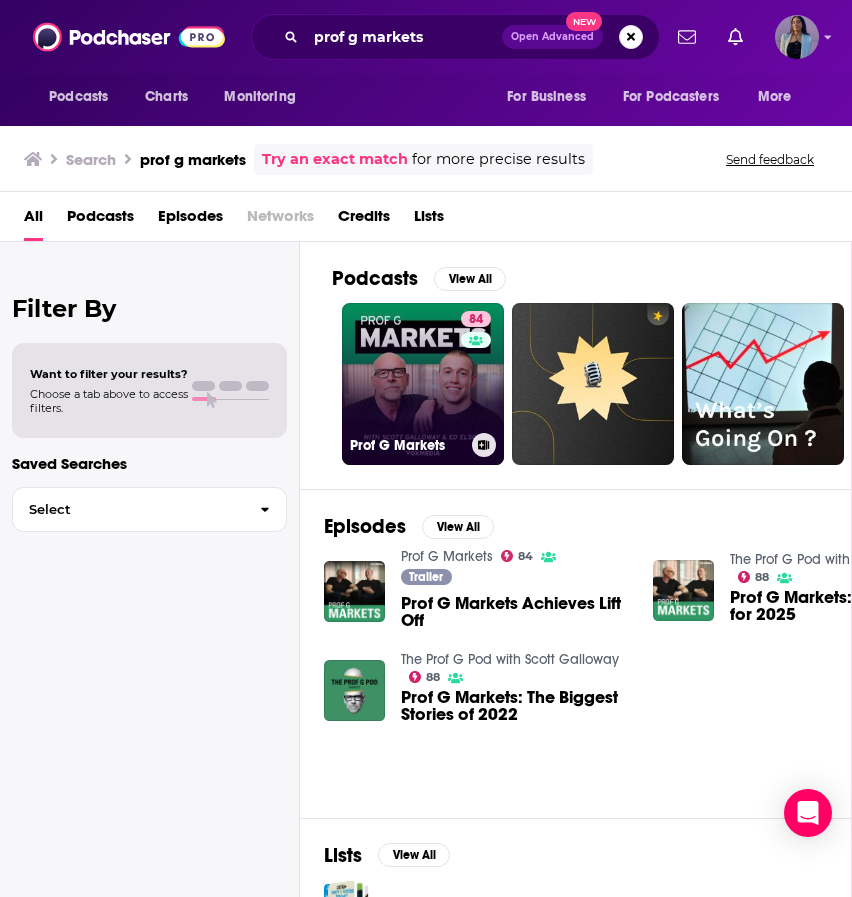 click on "84 Prof G Markets" at bounding box center (423, 384) 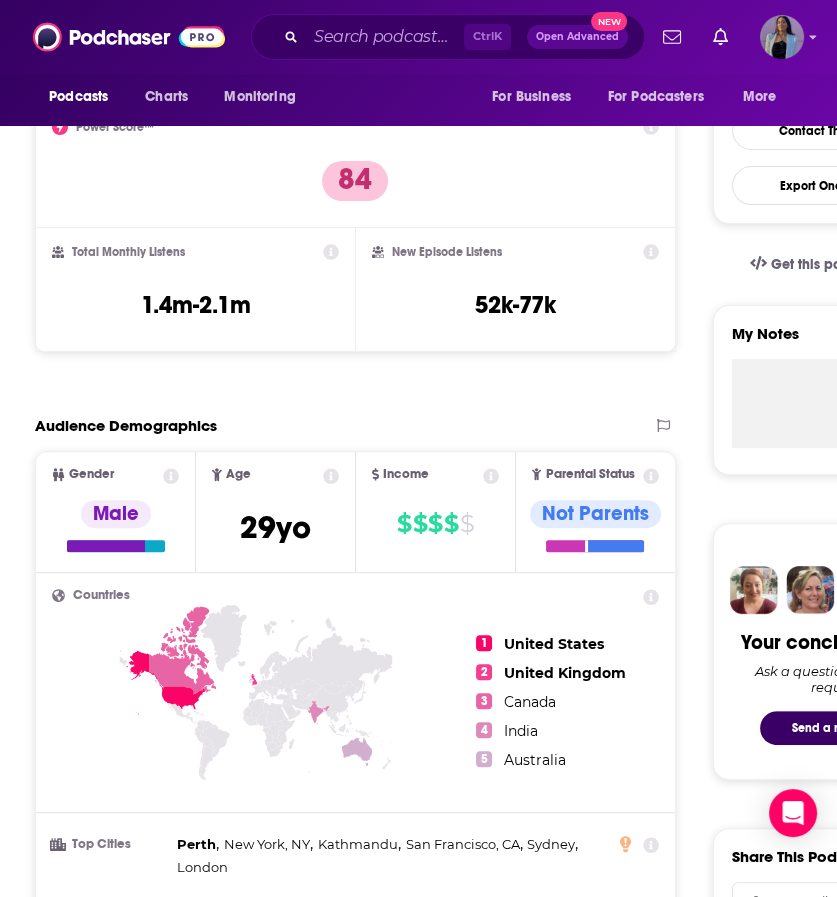 scroll, scrollTop: 506, scrollLeft: 0, axis: vertical 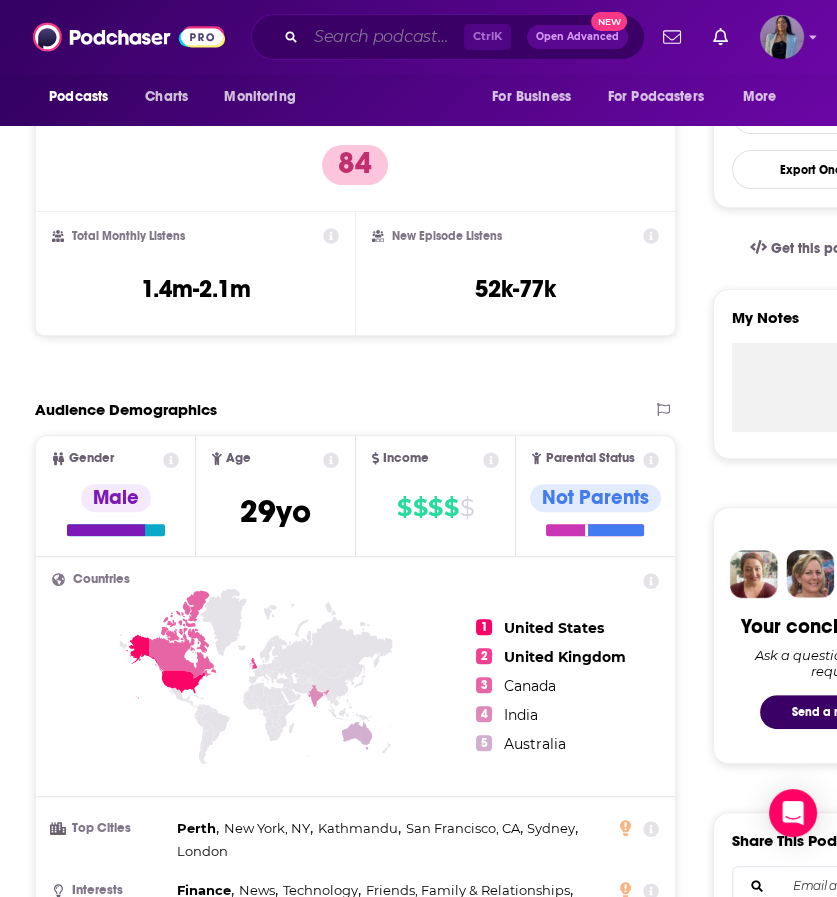 click at bounding box center [385, 37] 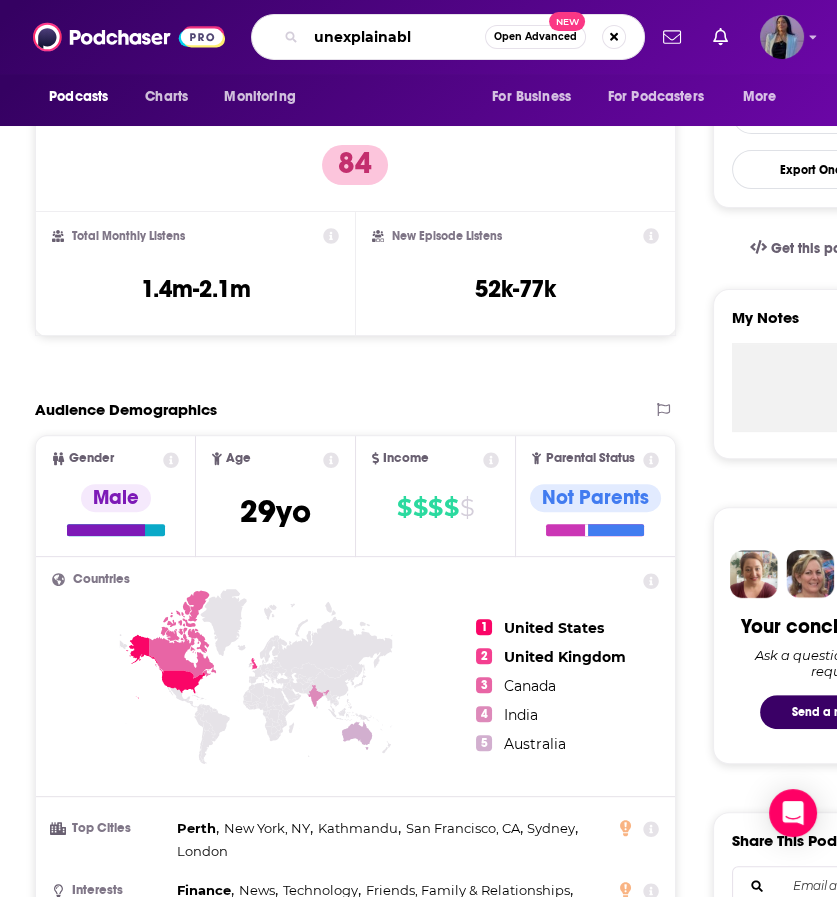 type on "unexplainable" 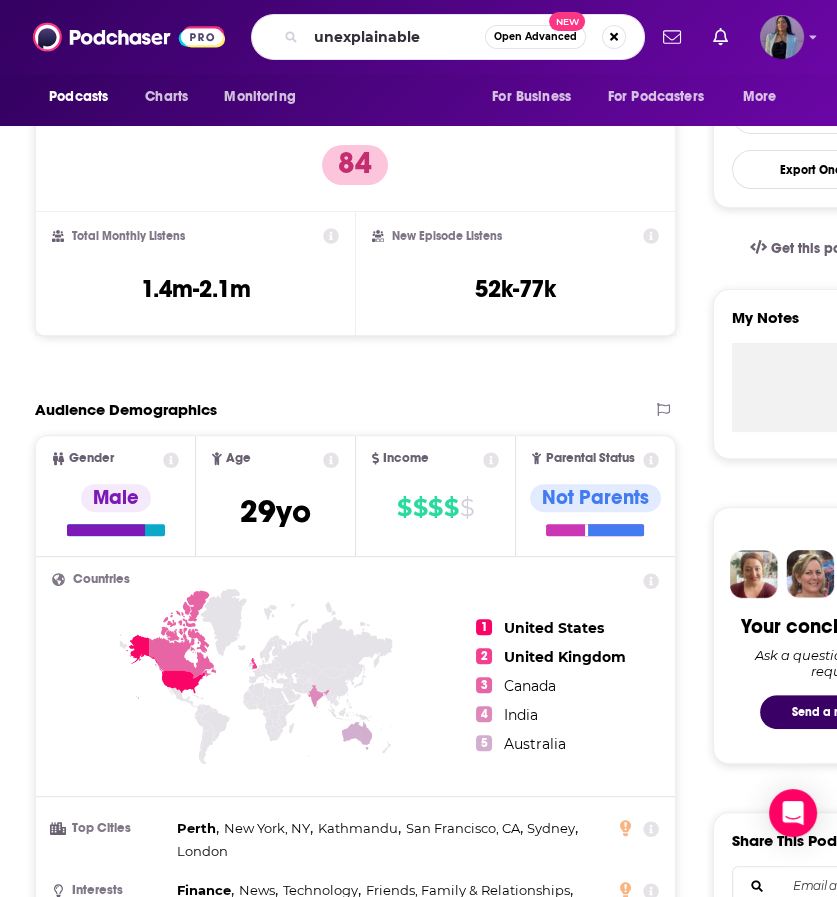 scroll, scrollTop: 0, scrollLeft: 0, axis: both 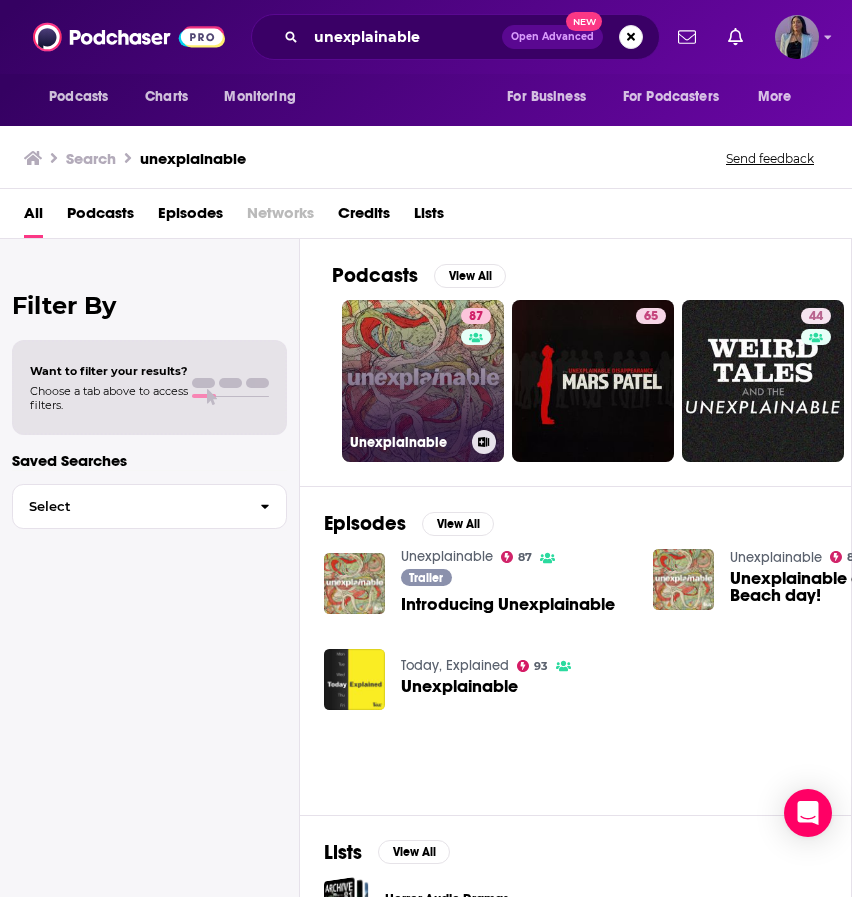 click on "87 Unexplainable" at bounding box center [423, 381] 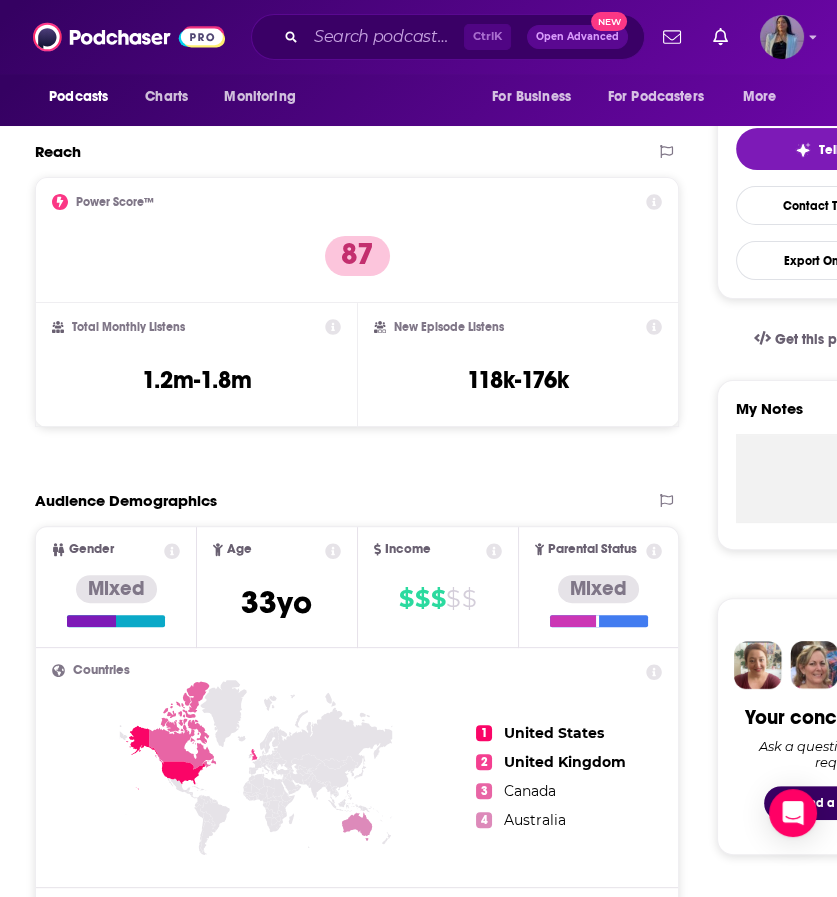 scroll, scrollTop: 418, scrollLeft: 0, axis: vertical 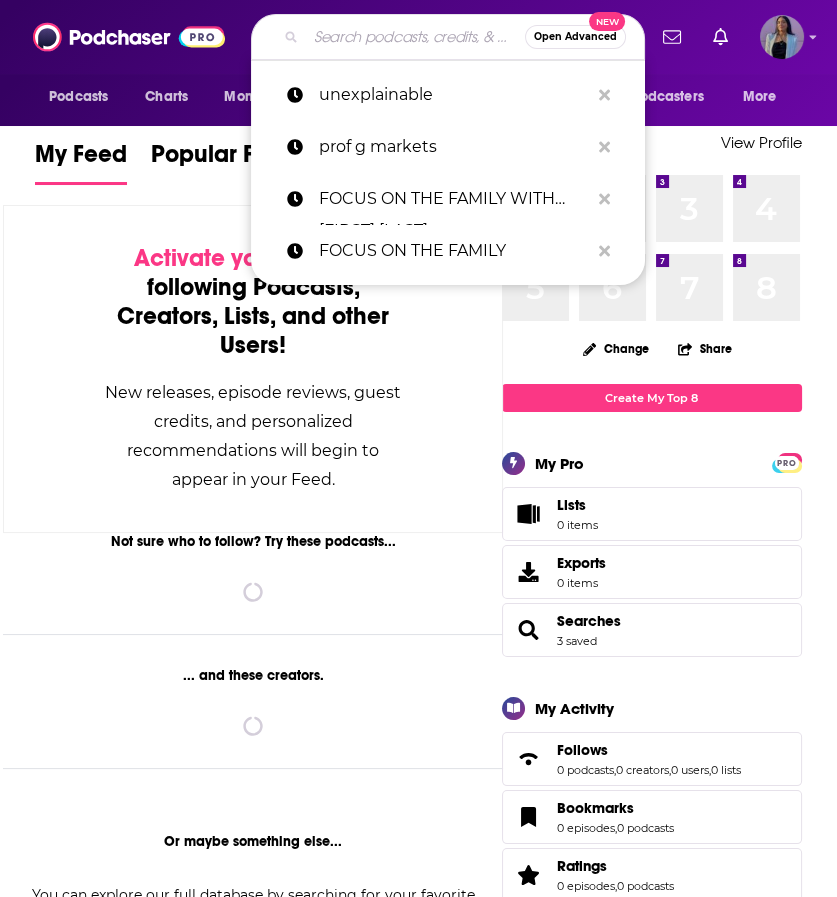 click at bounding box center [415, 37] 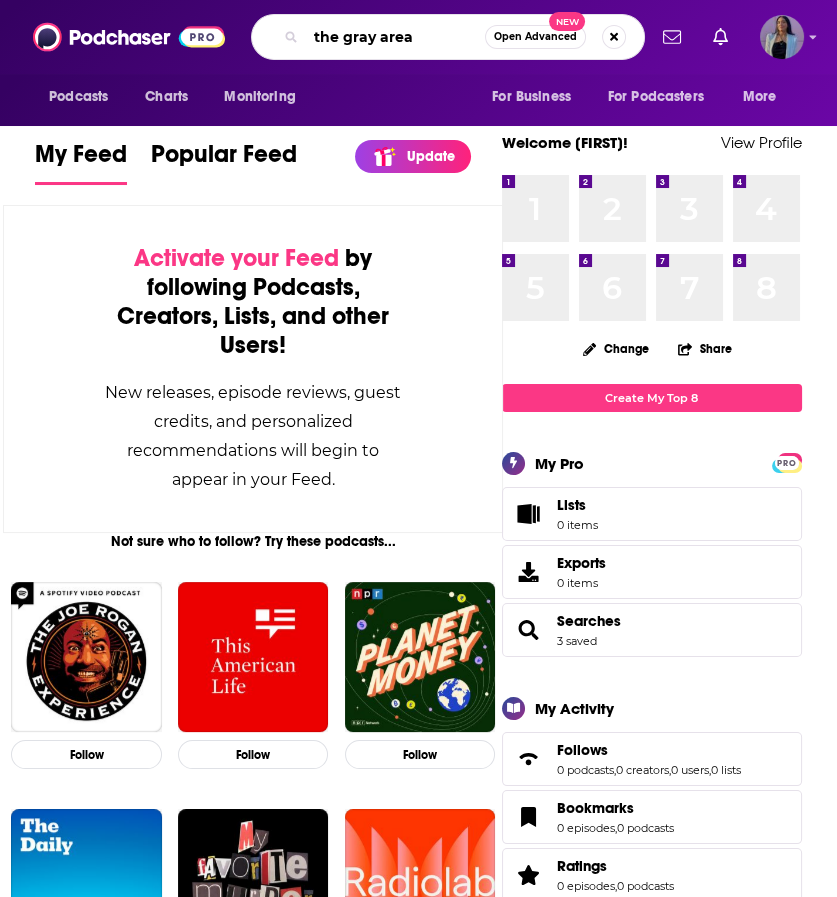 type on "the gray area" 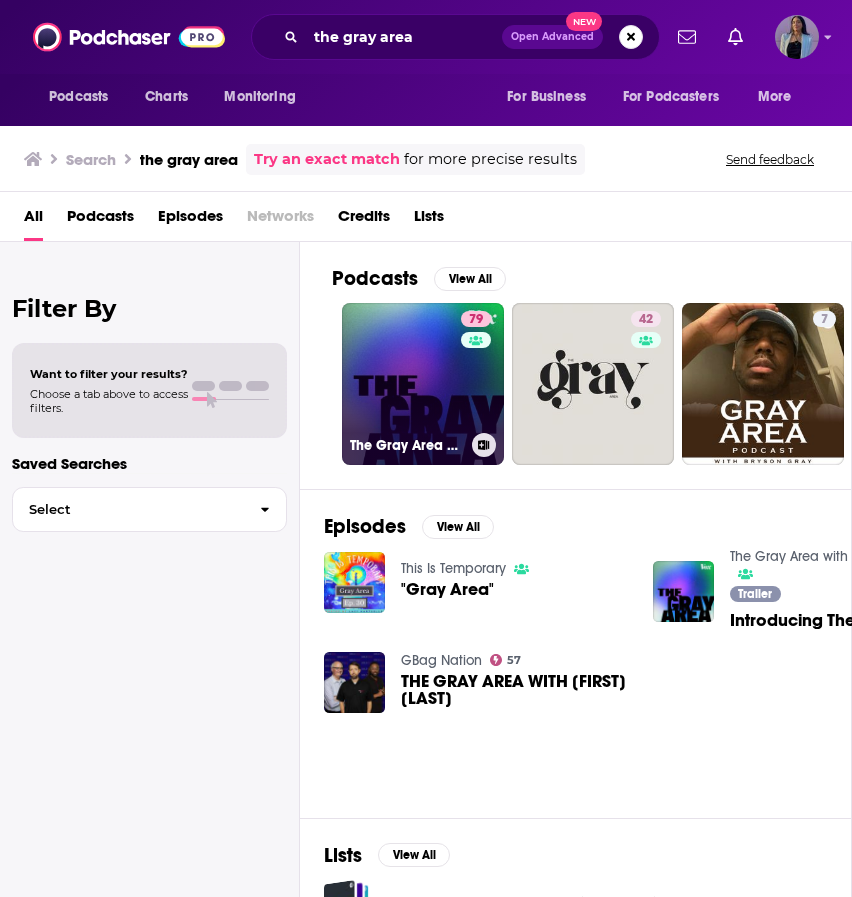 click on "[NUMBER] The Gray Area with [FIRST] [LAST]" at bounding box center [423, 384] 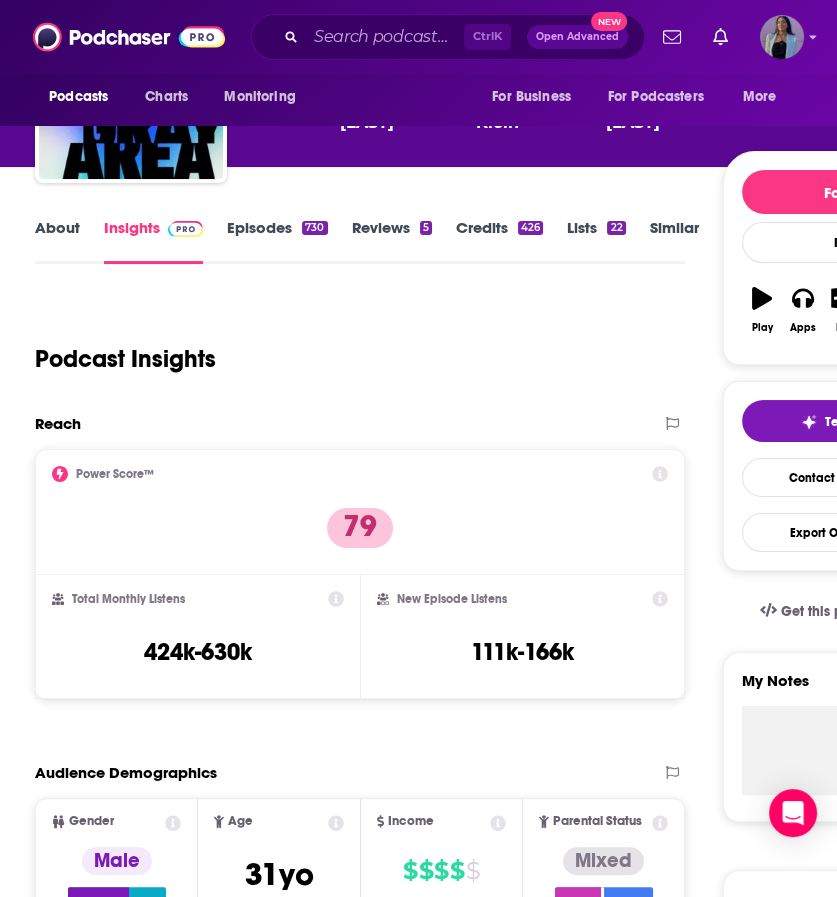 scroll, scrollTop: 292, scrollLeft: 0, axis: vertical 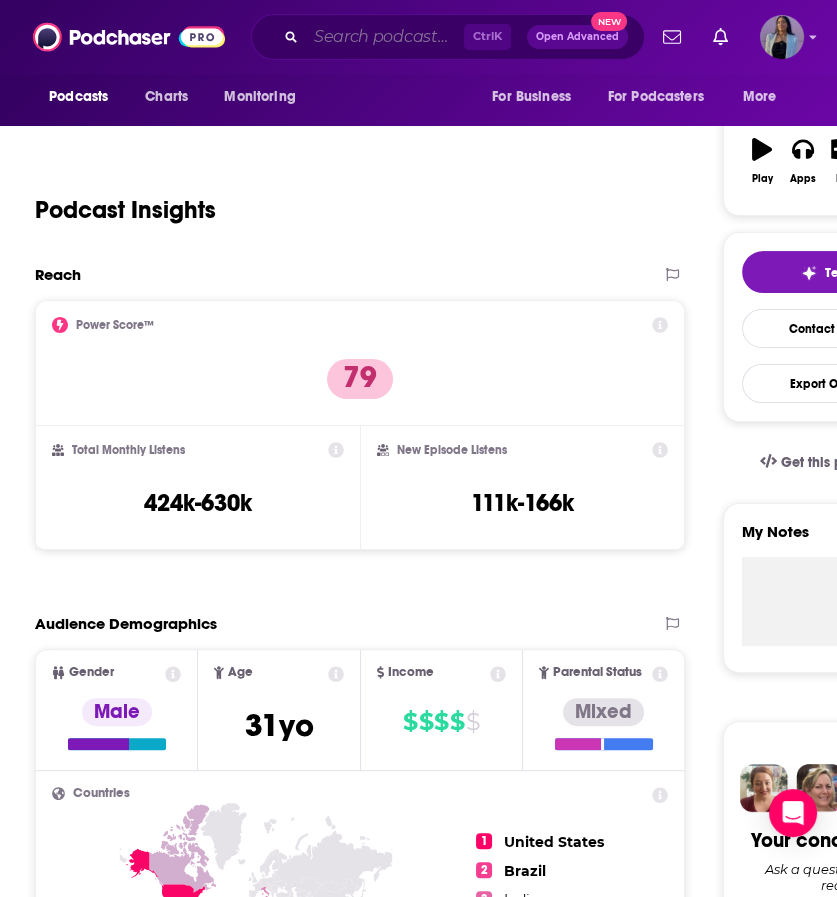click at bounding box center (385, 37) 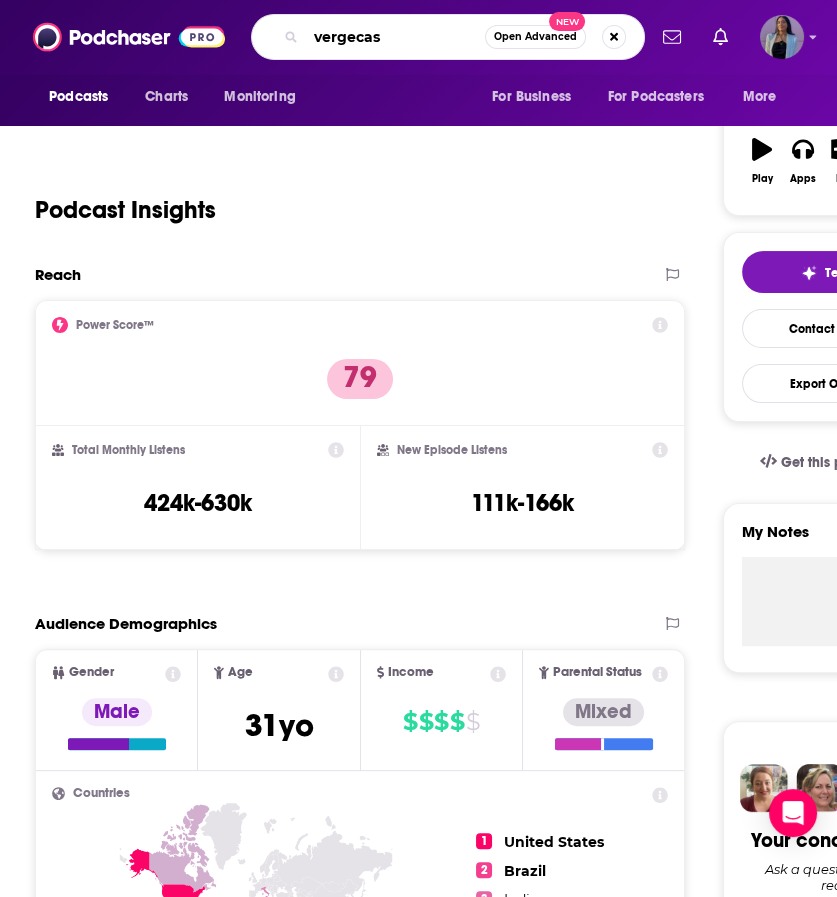 type on "vergecast" 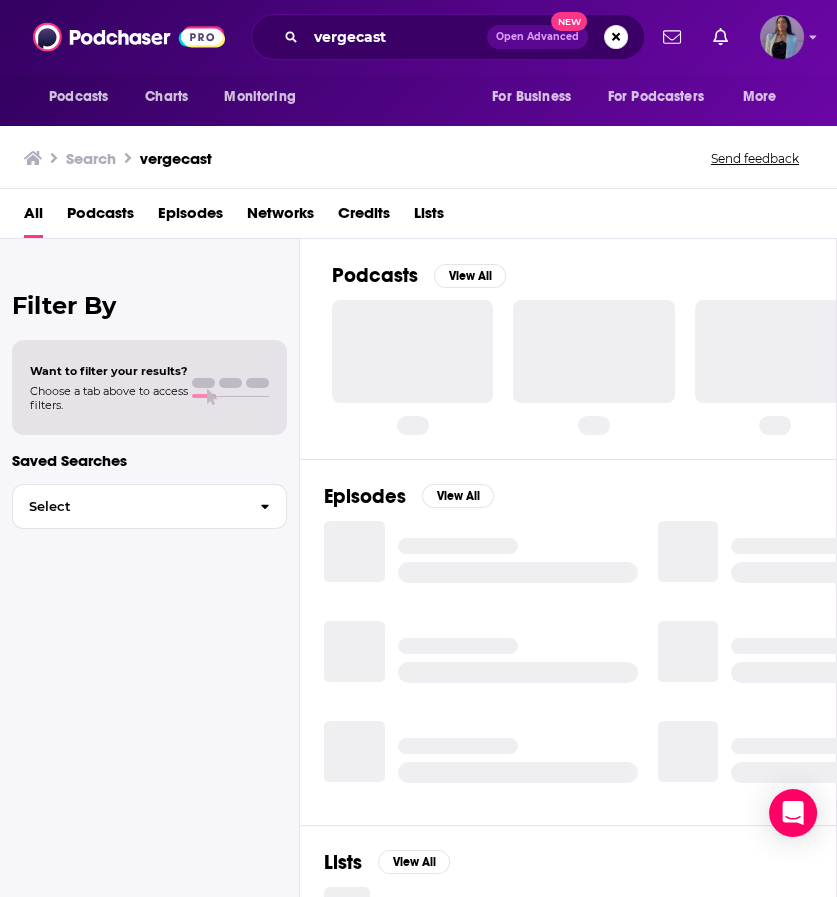 scroll, scrollTop: 0, scrollLeft: 0, axis: both 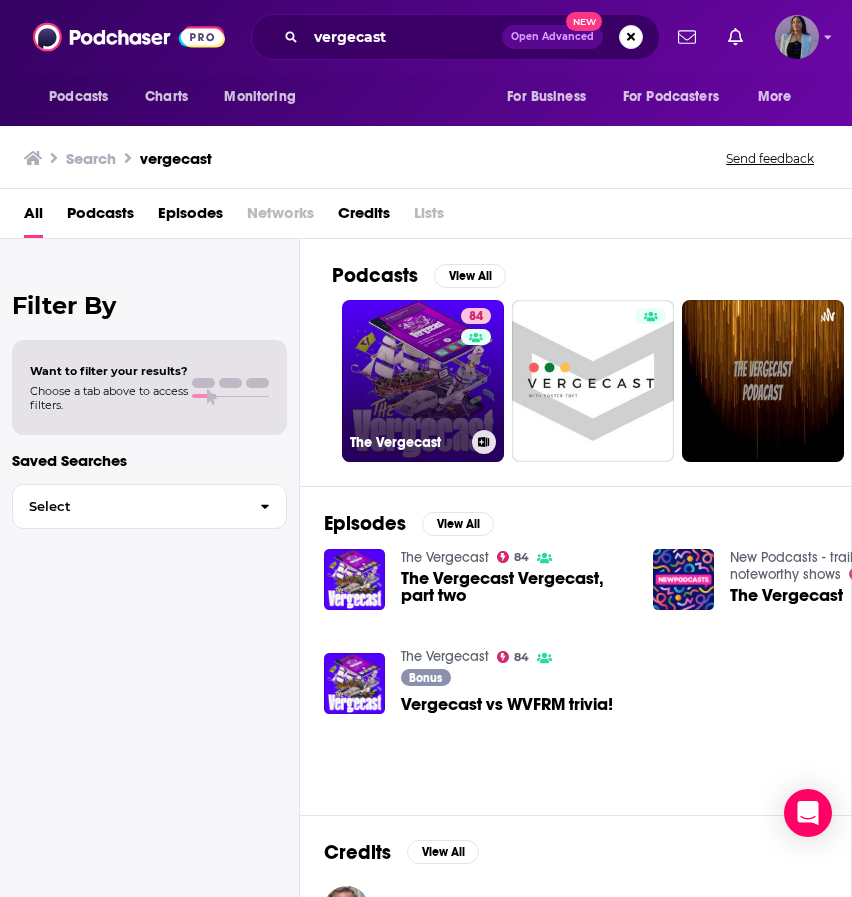 click on "84 The Vergecast" at bounding box center (423, 381) 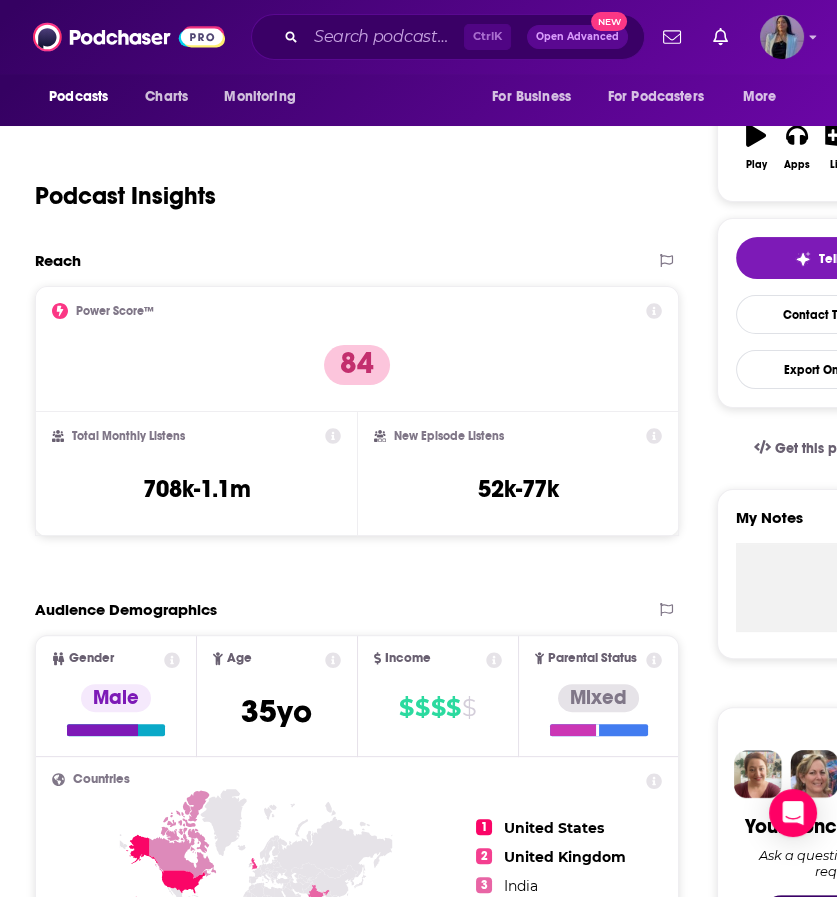 scroll, scrollTop: 307, scrollLeft: 0, axis: vertical 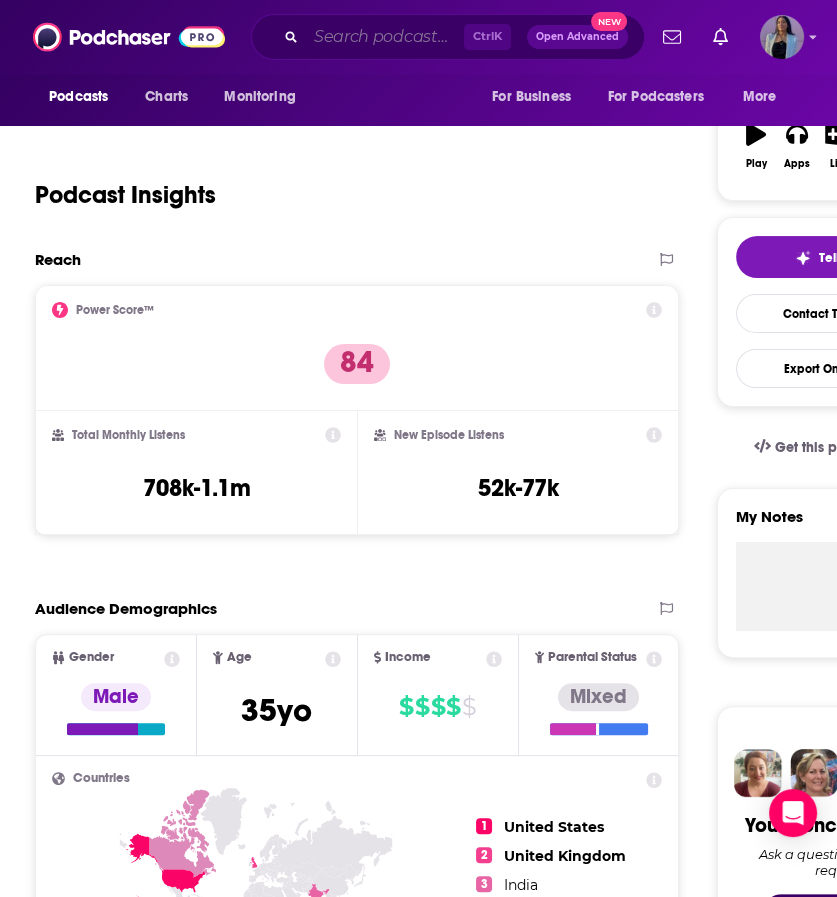 click at bounding box center (385, 37) 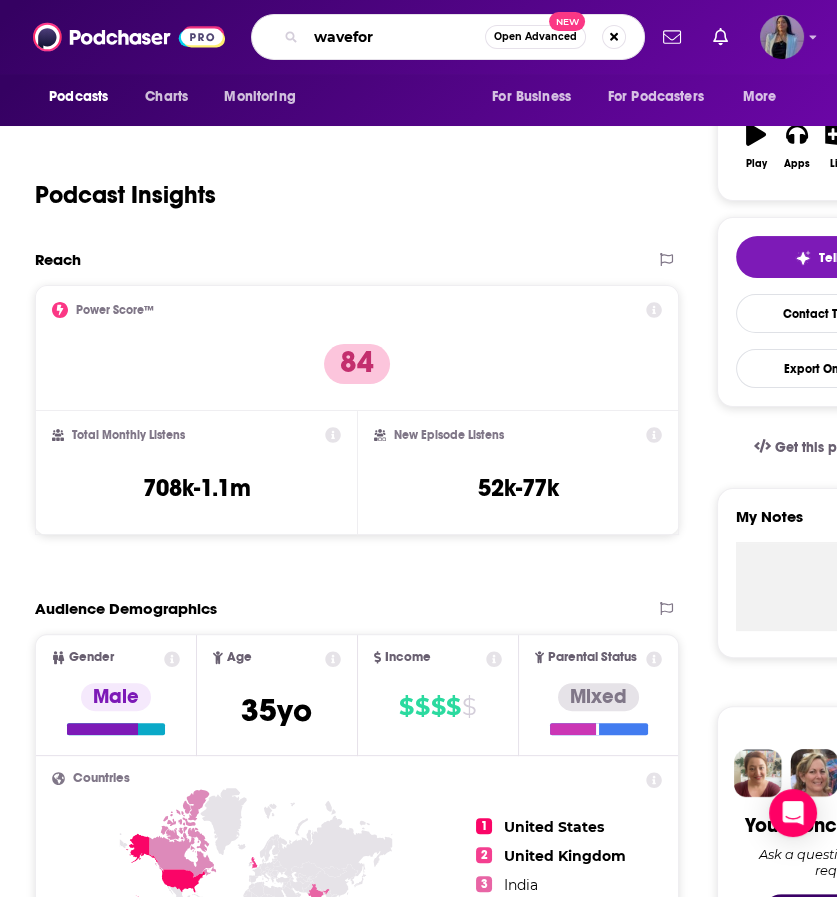 type on "waveform" 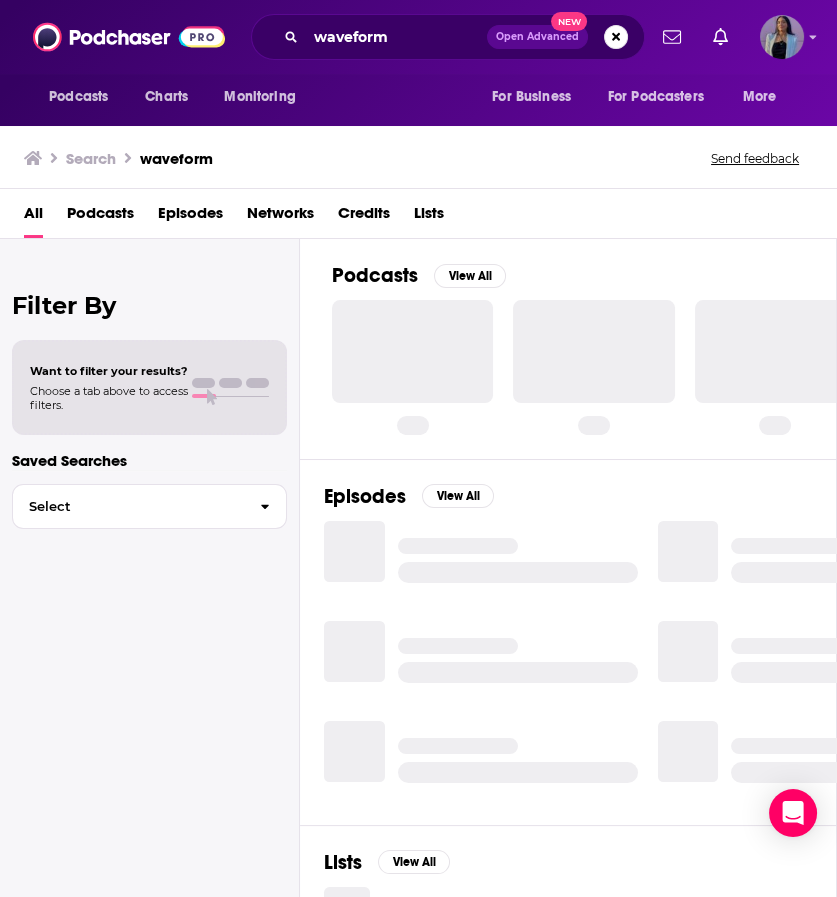 scroll, scrollTop: 0, scrollLeft: 0, axis: both 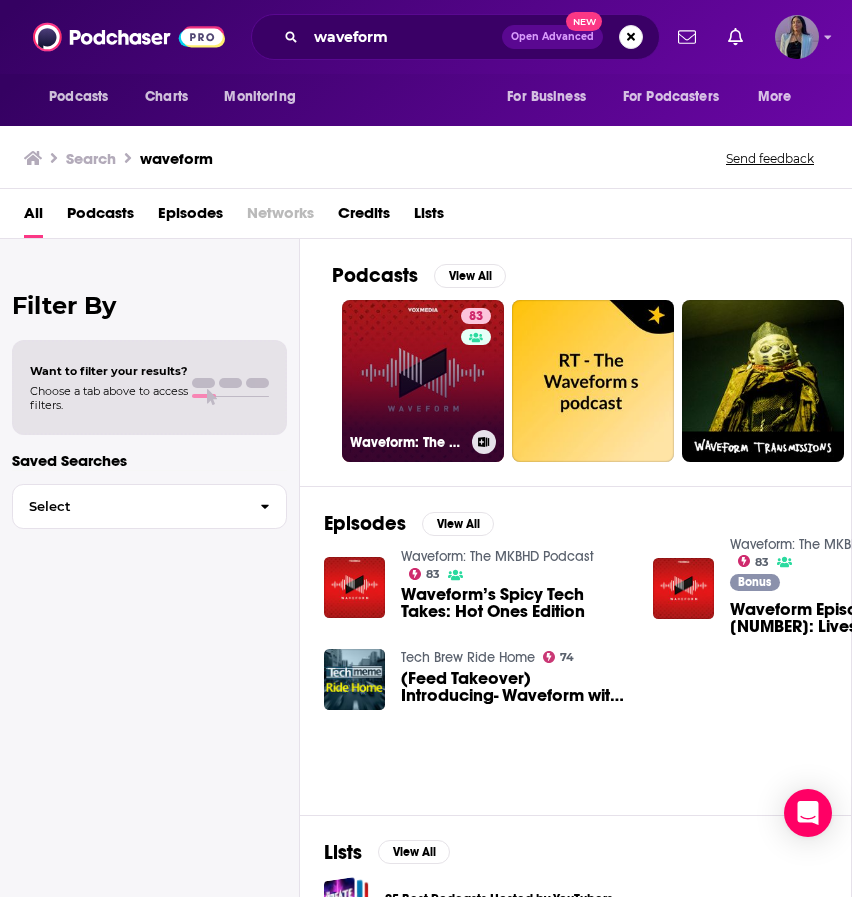 click on "[NUMBER] Waveform: The [PERSON] Podcast" at bounding box center [423, 381] 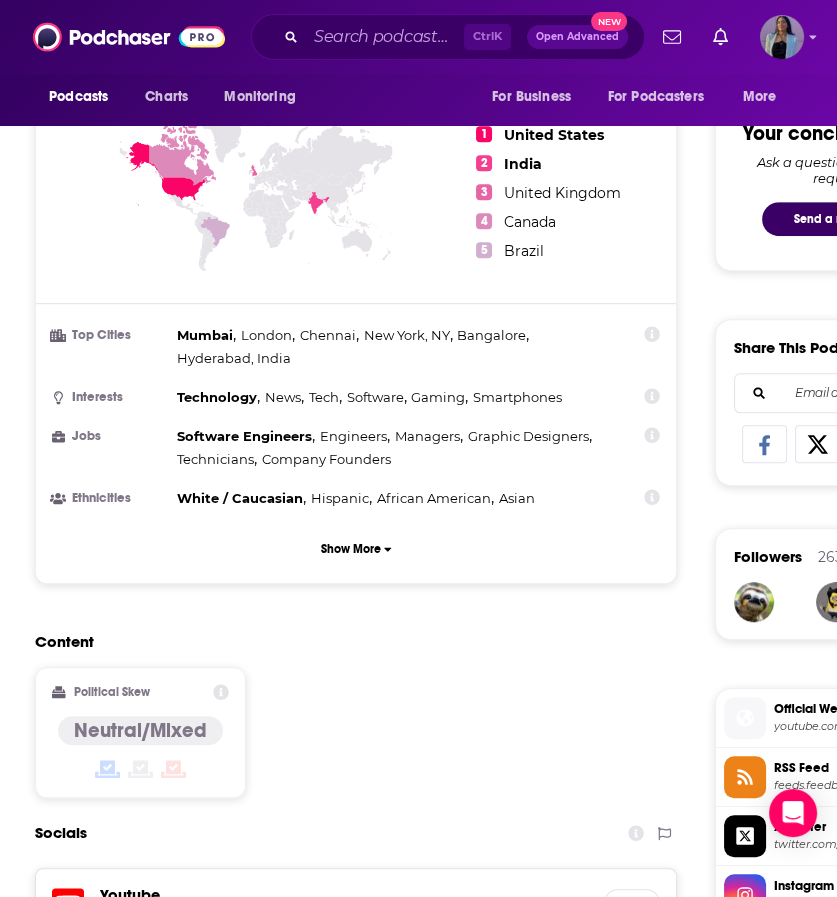 scroll, scrollTop: 994, scrollLeft: 0, axis: vertical 